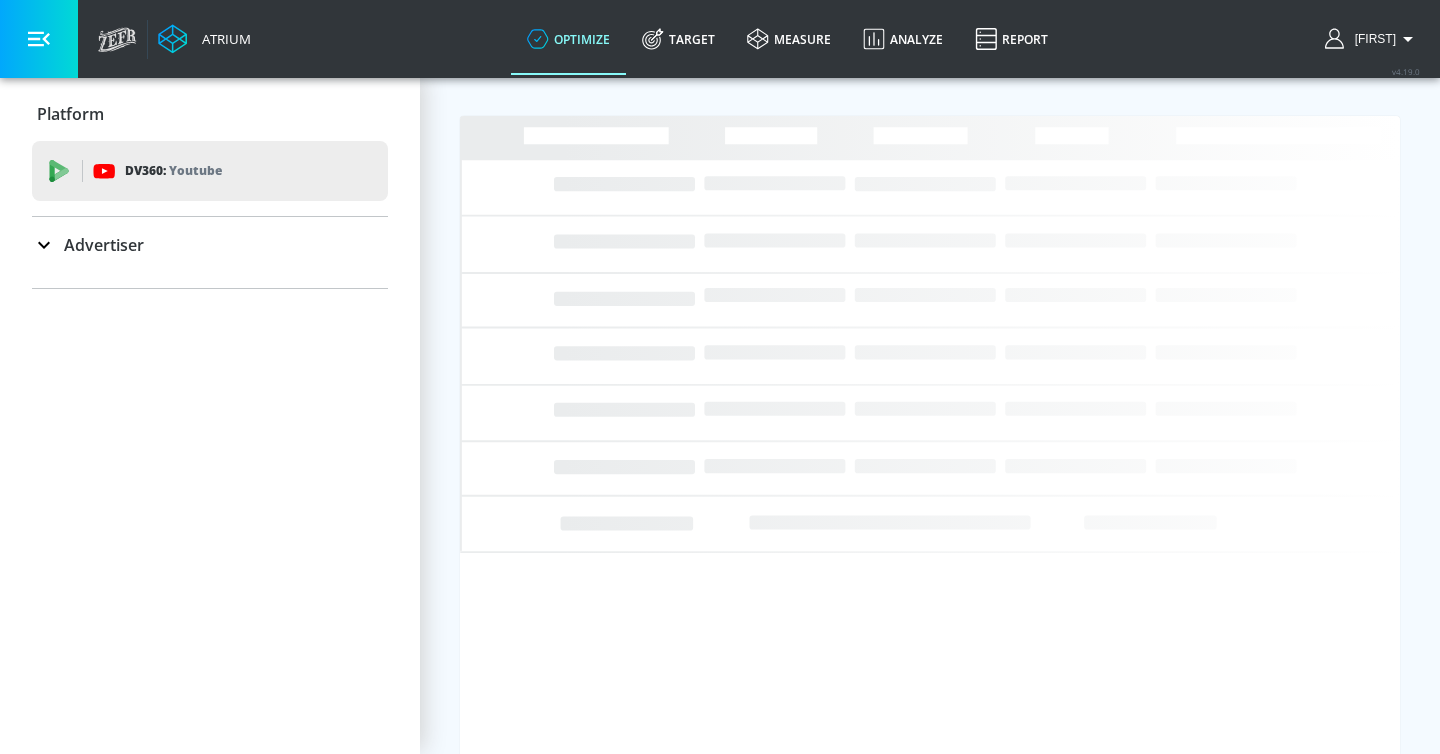 scroll, scrollTop: 0, scrollLeft: 0, axis: both 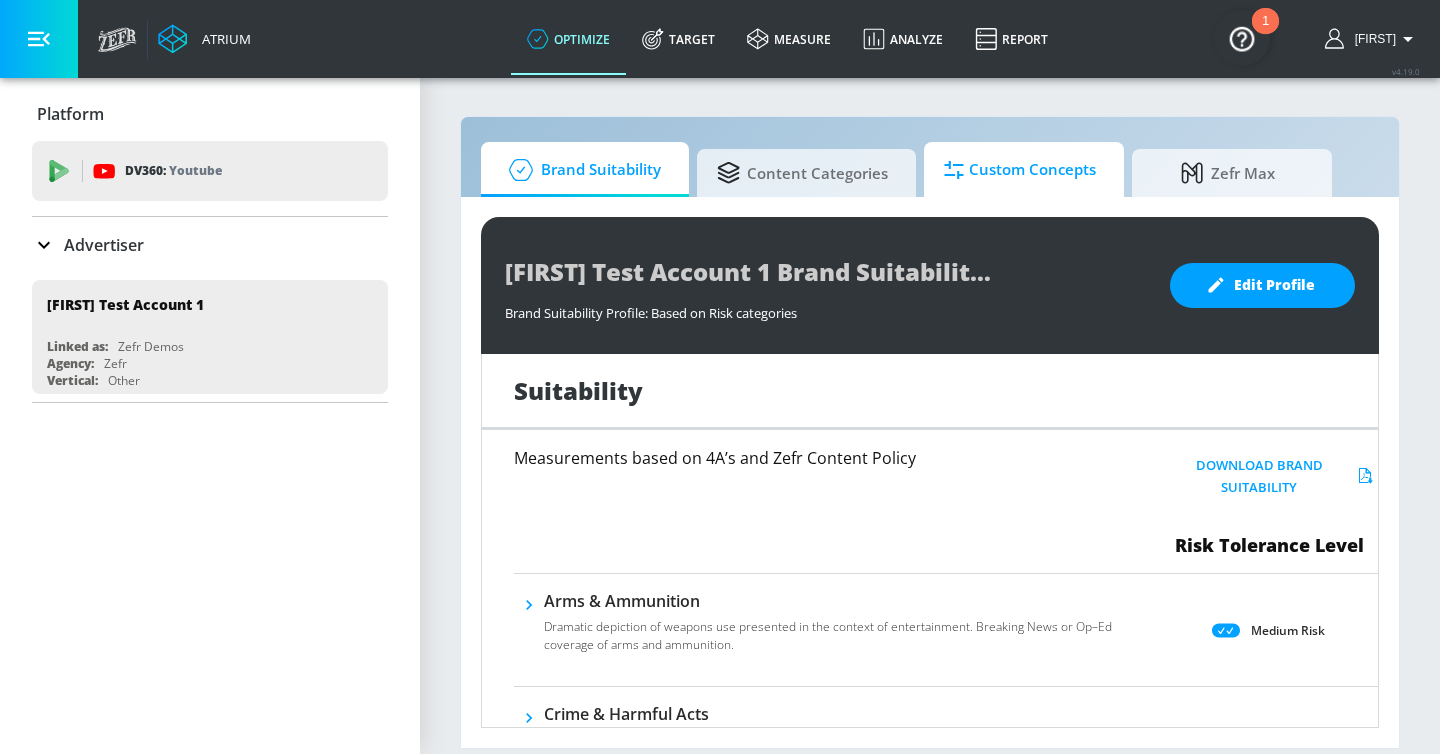 click at bounding box center (956, 170) 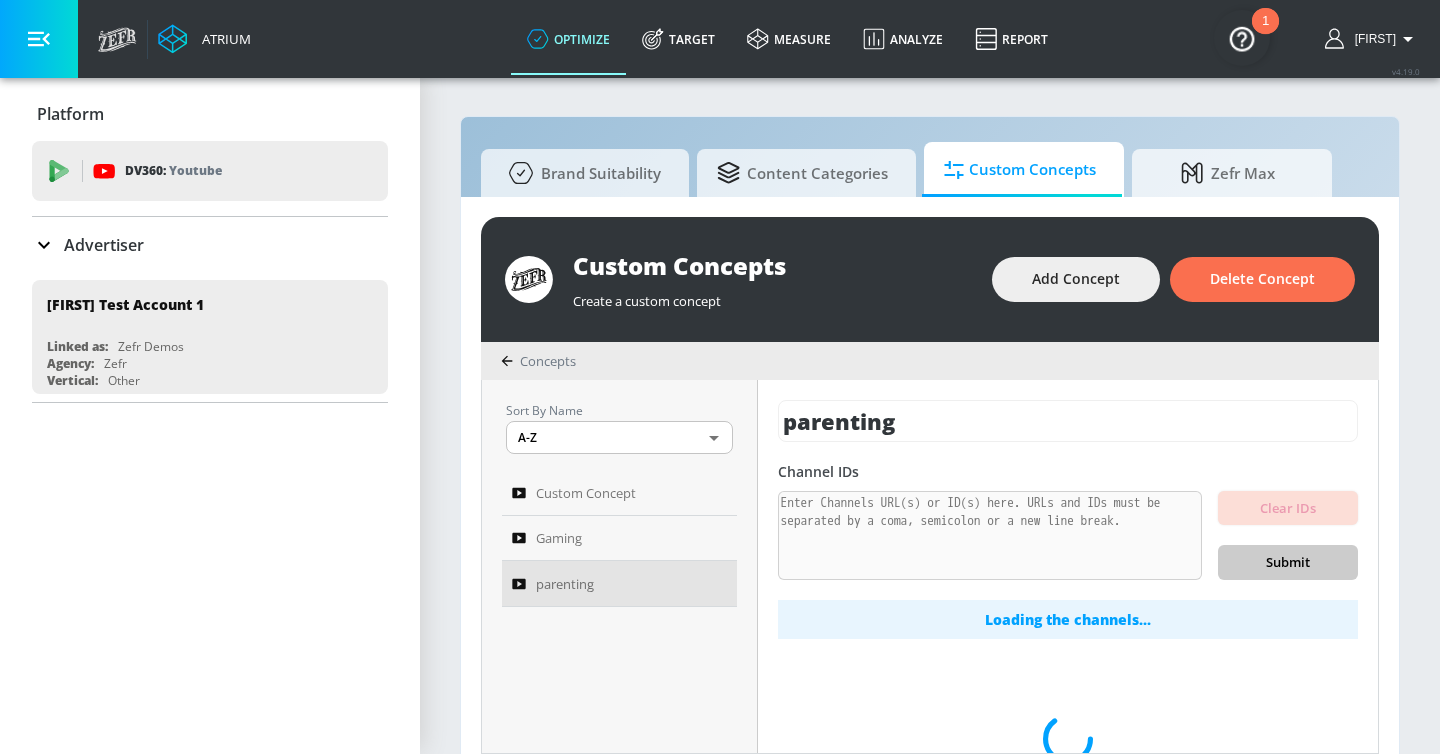 scroll, scrollTop: 86, scrollLeft: 0, axis: vertical 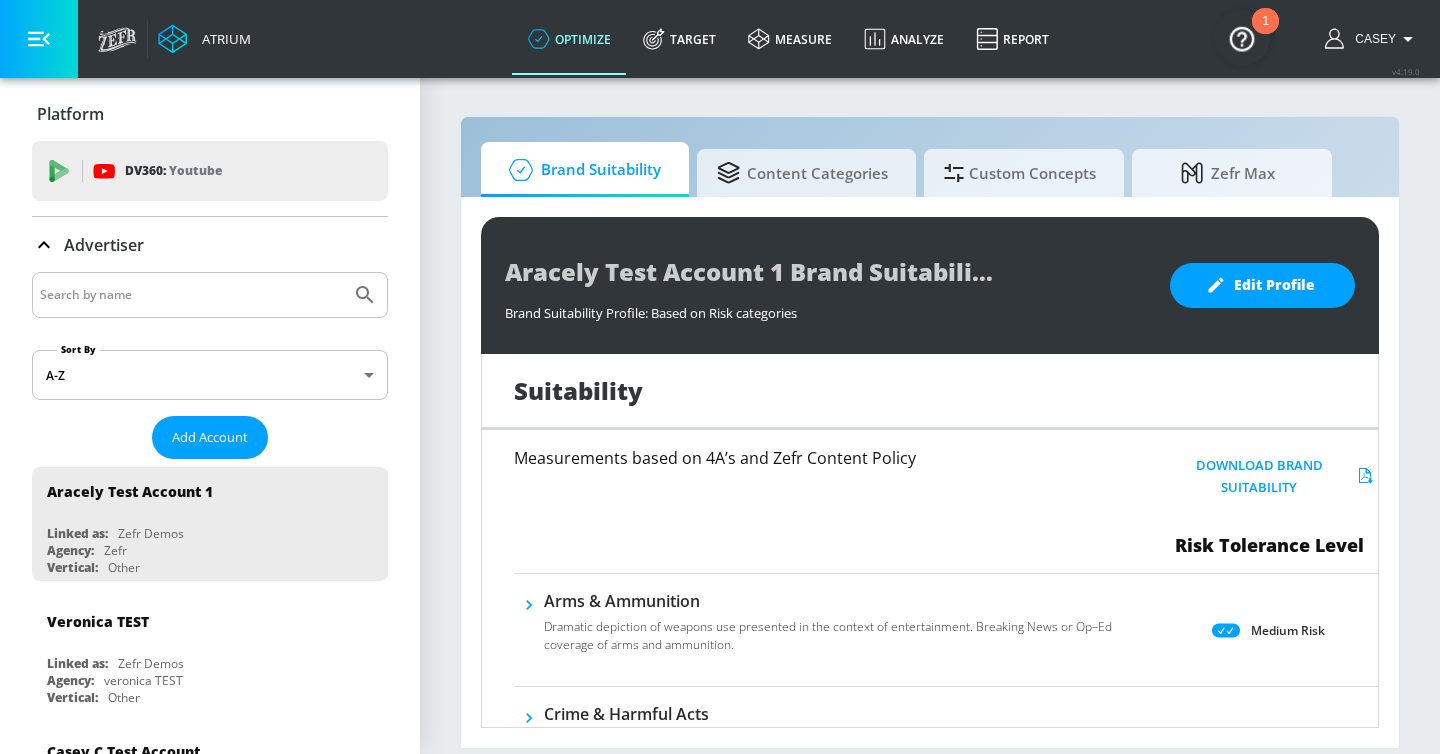click on "Platform" at bounding box center (70, 114) 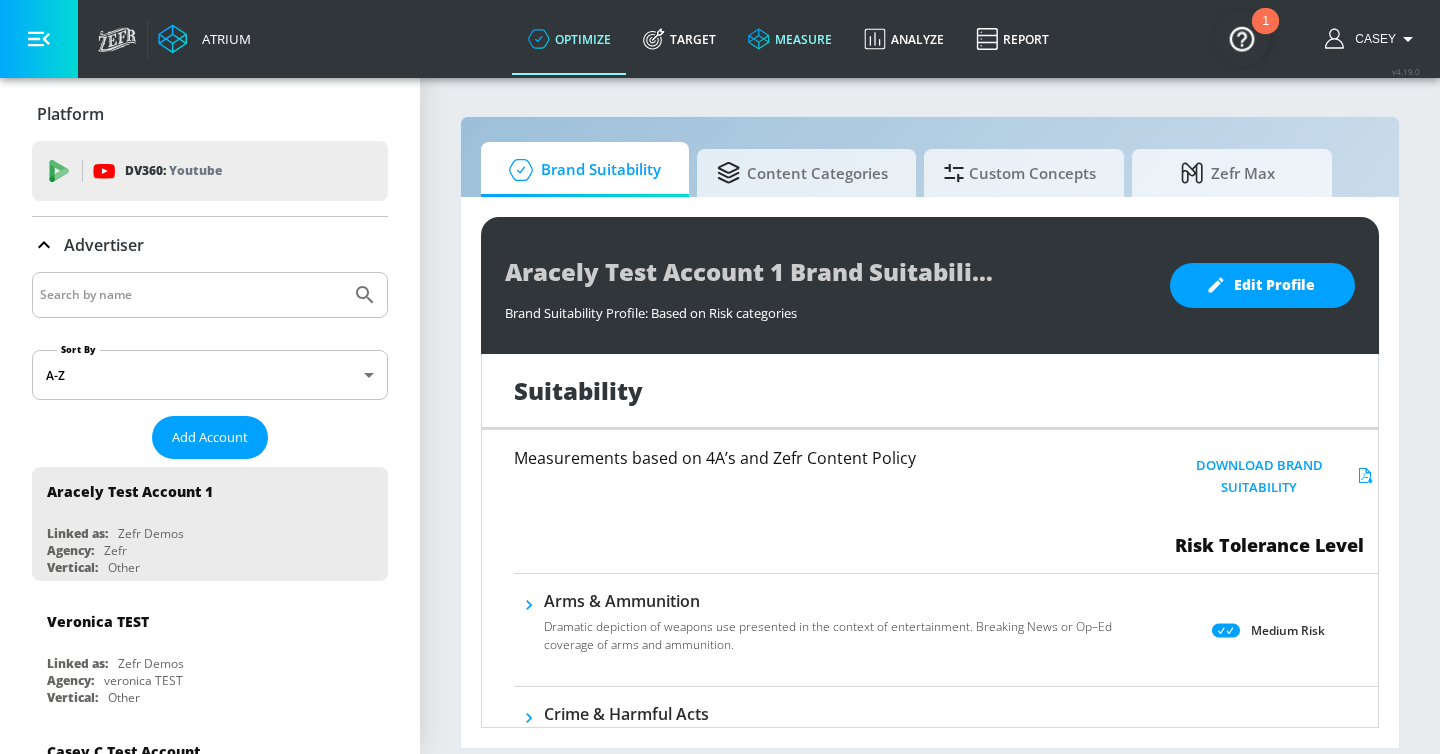 click on "measure" at bounding box center [790, 39] 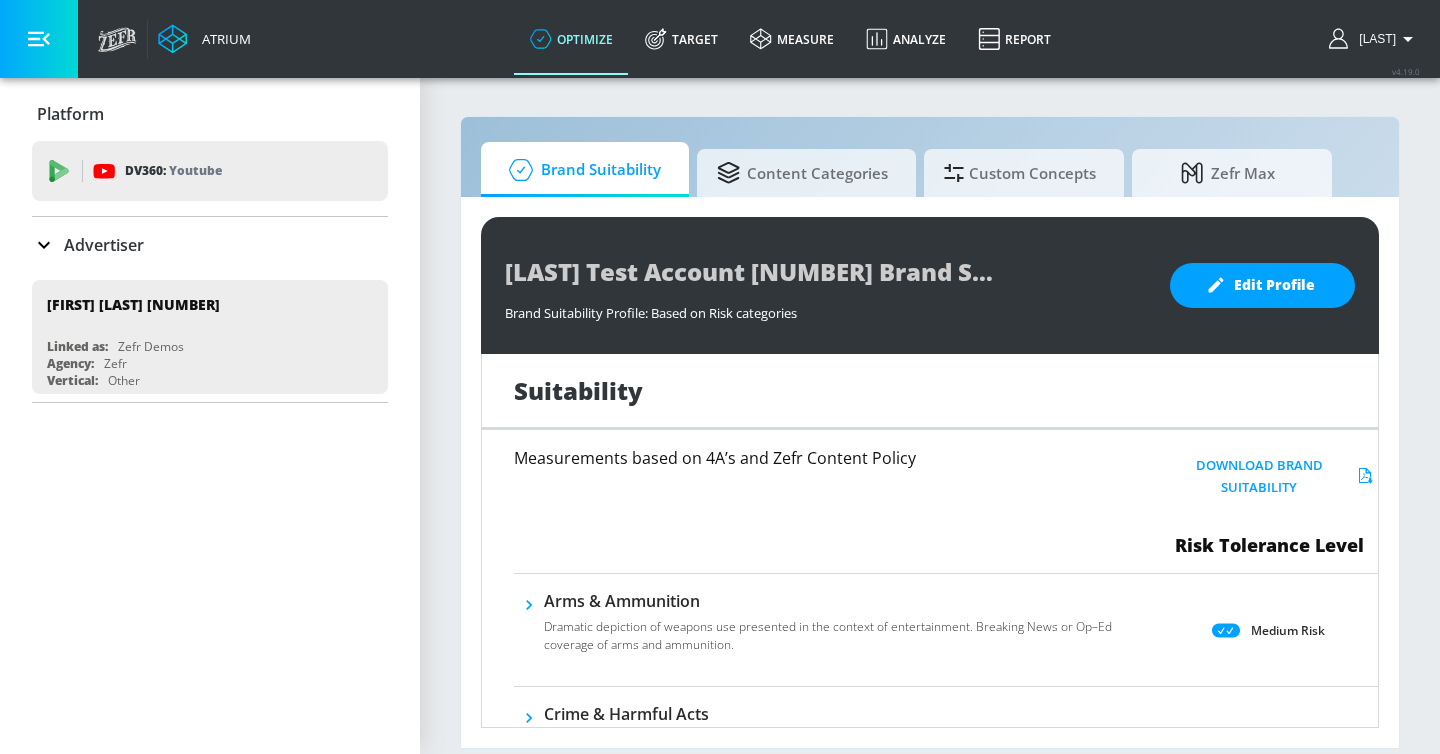 scroll, scrollTop: 0, scrollLeft: 0, axis: both 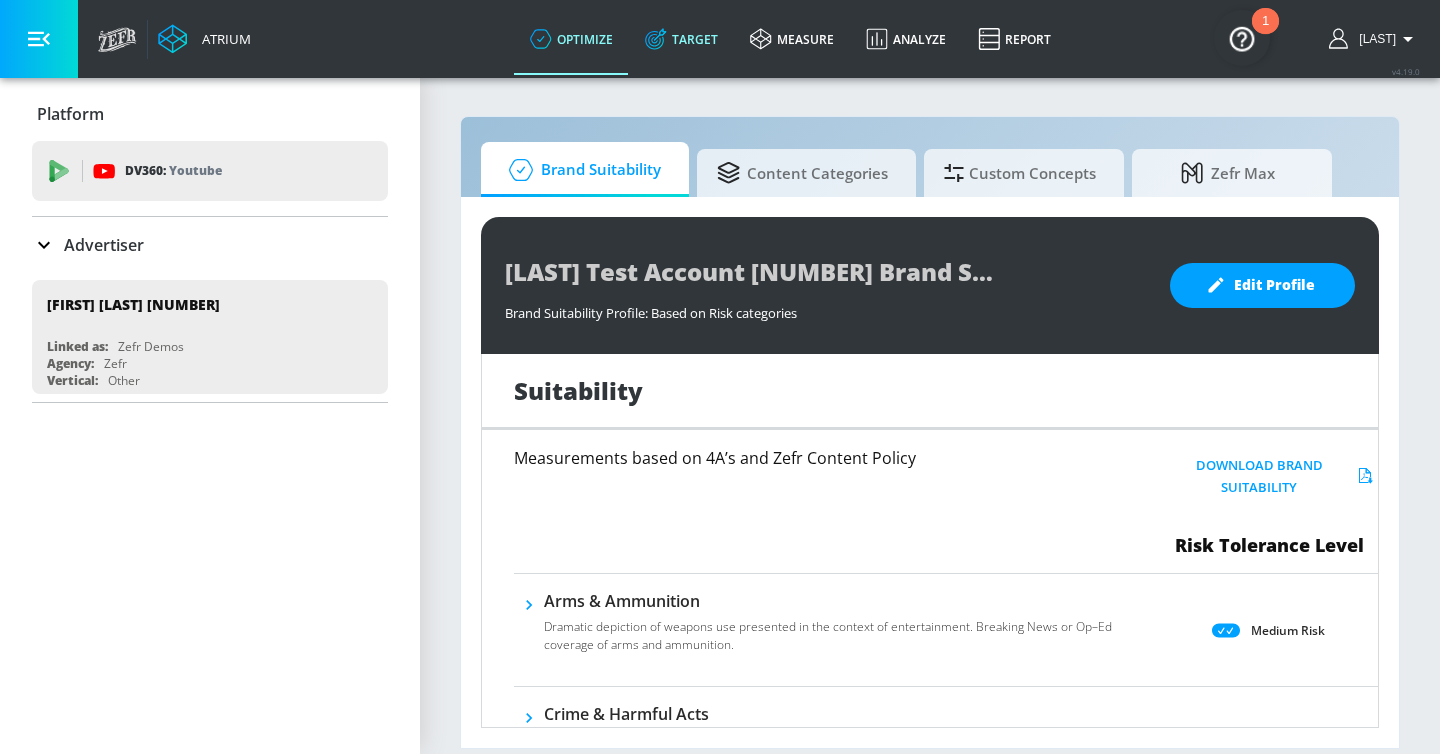 click on "Target" at bounding box center [681, 39] 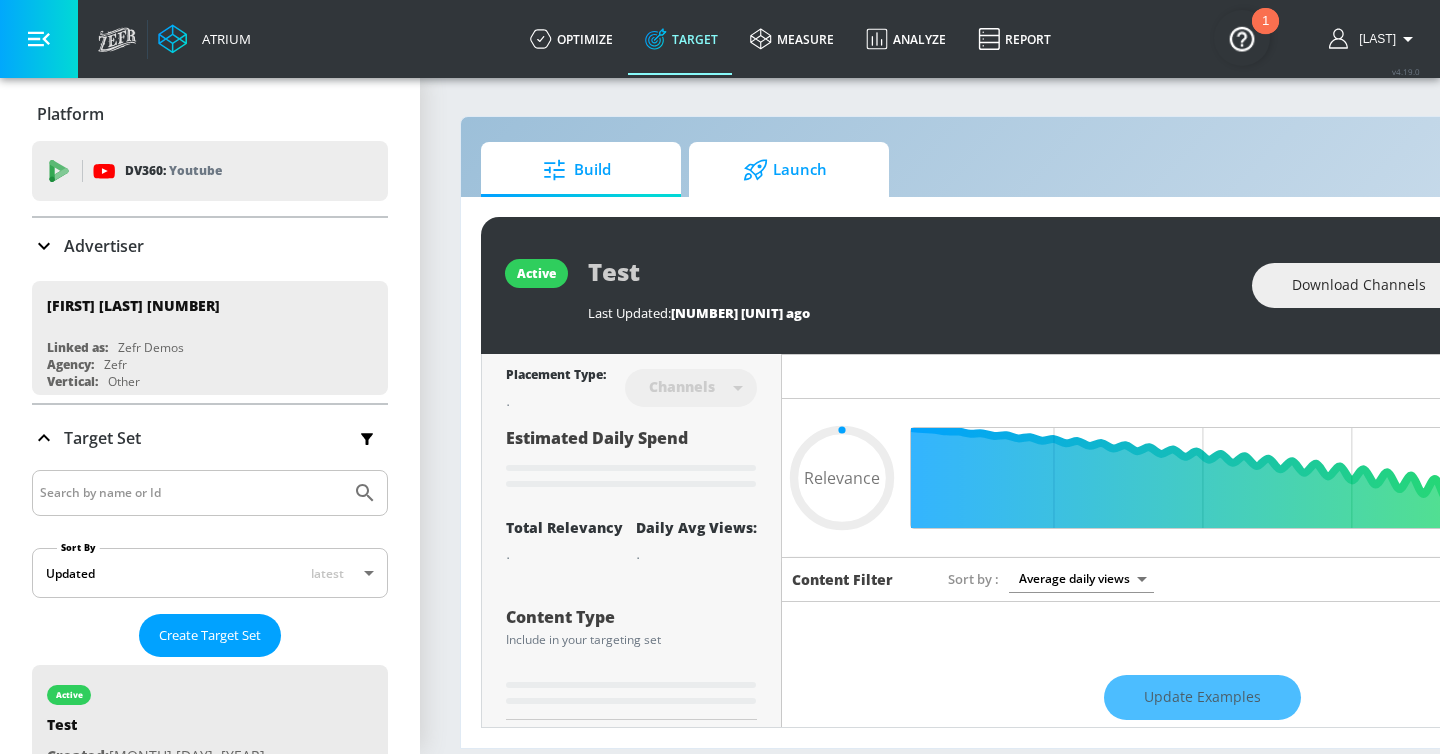 type on "0.05" 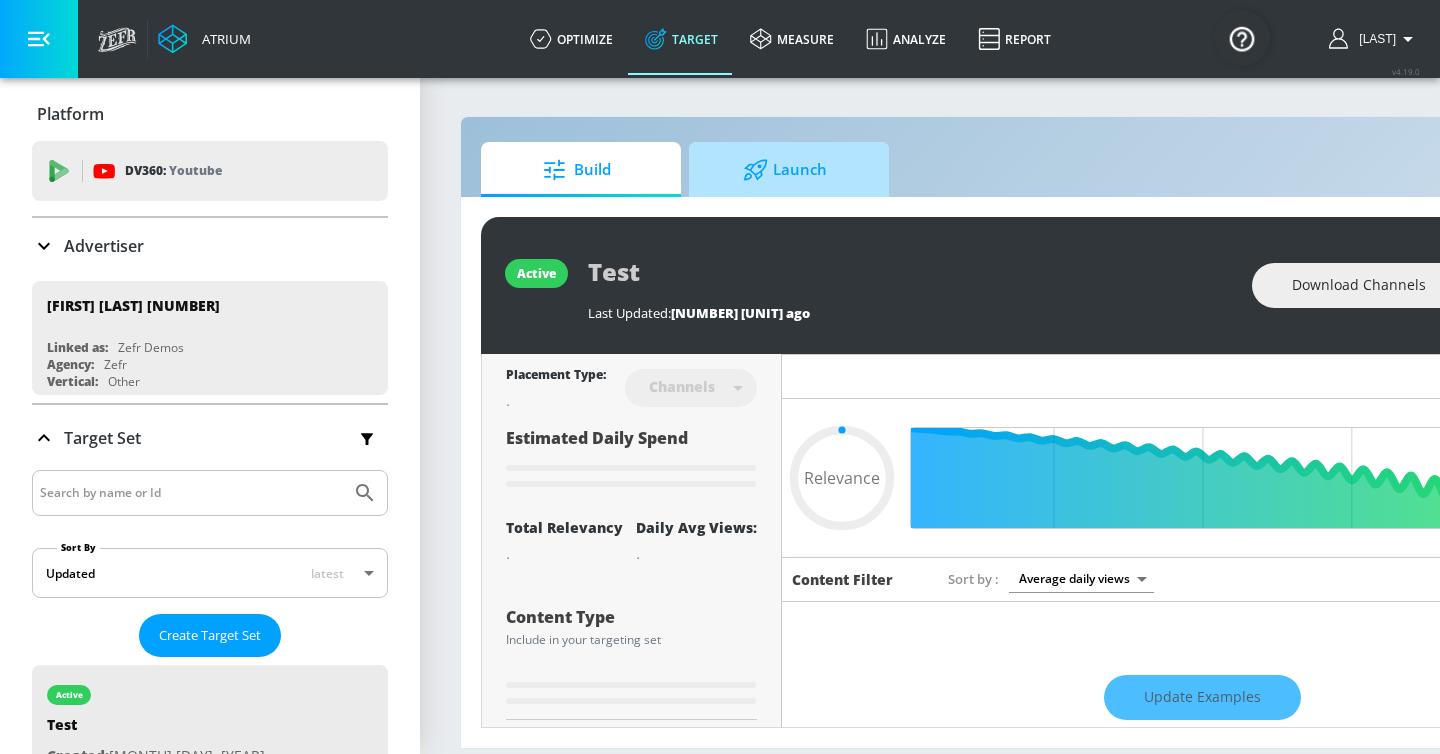 click on "Launch" at bounding box center (785, 170) 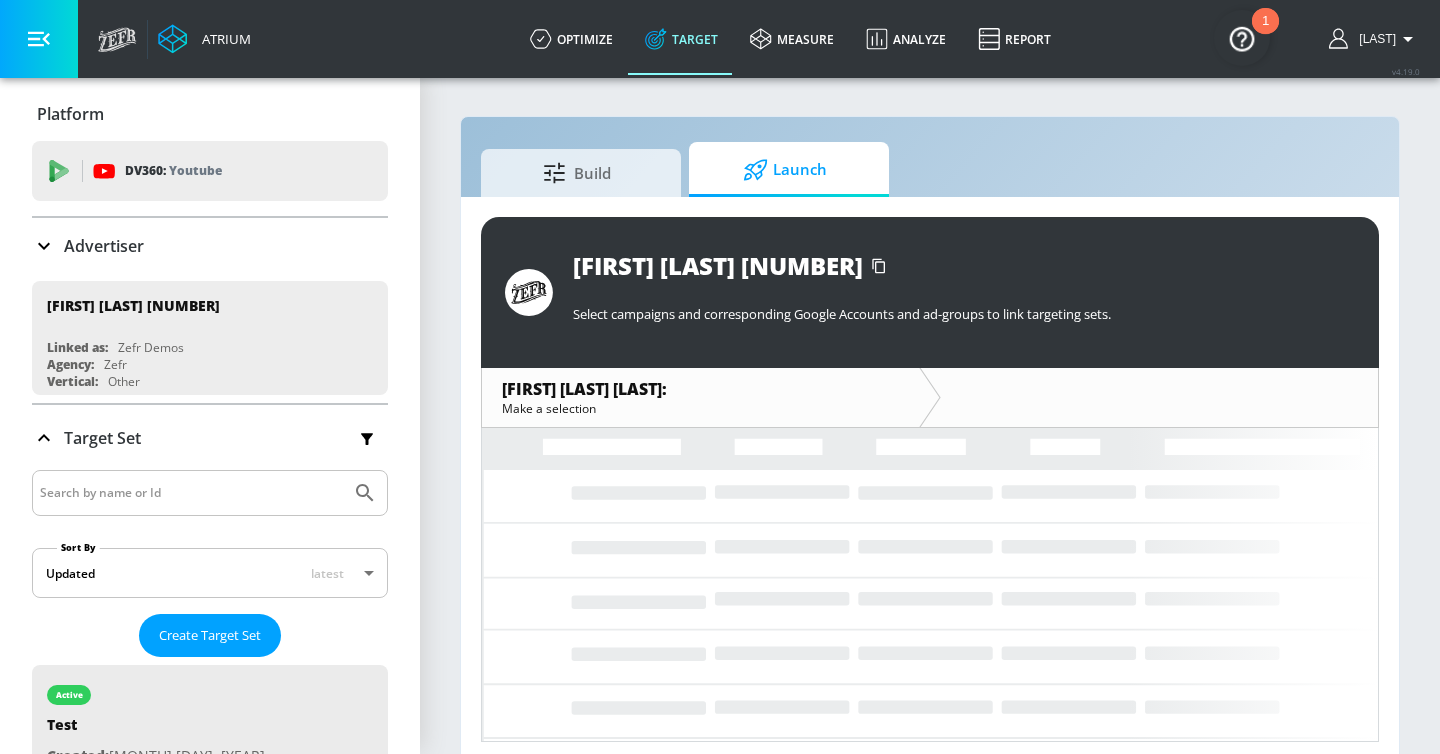 click 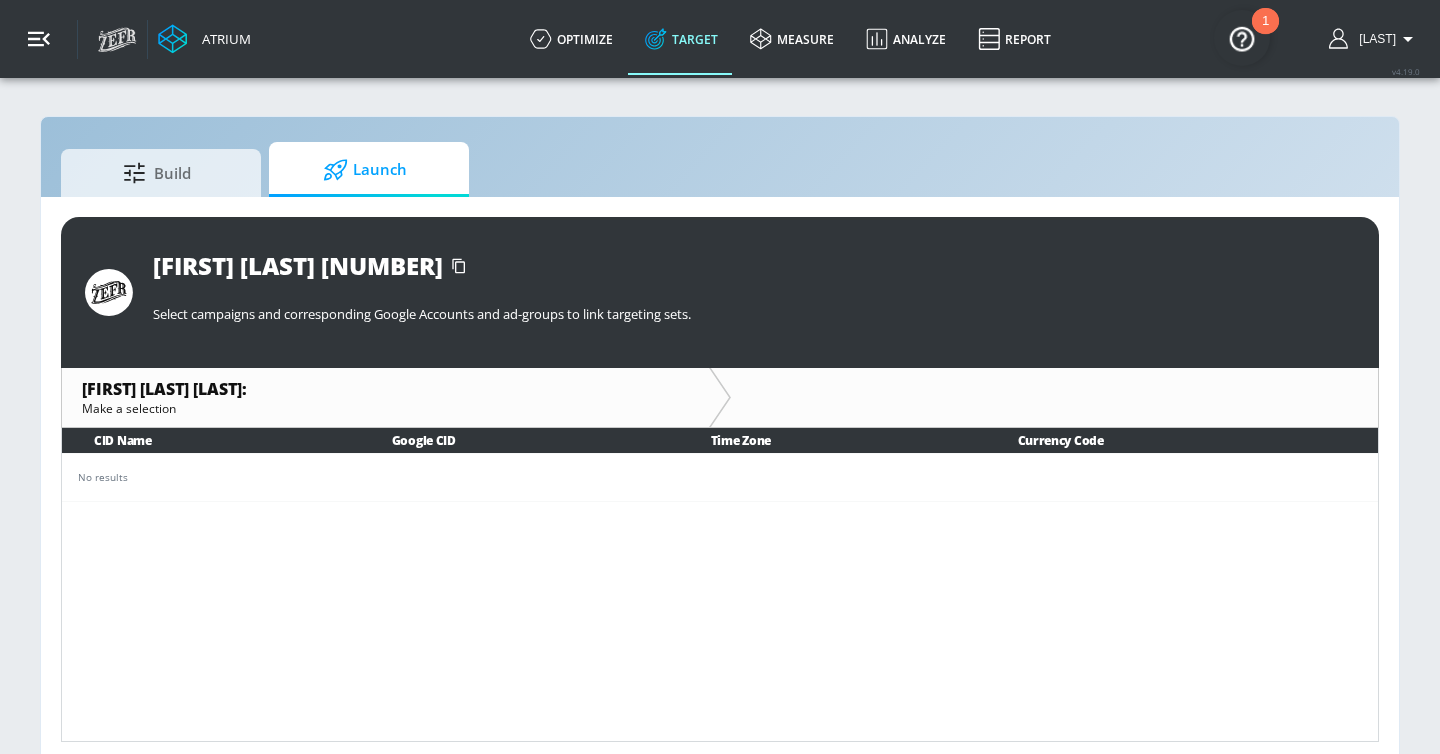 click 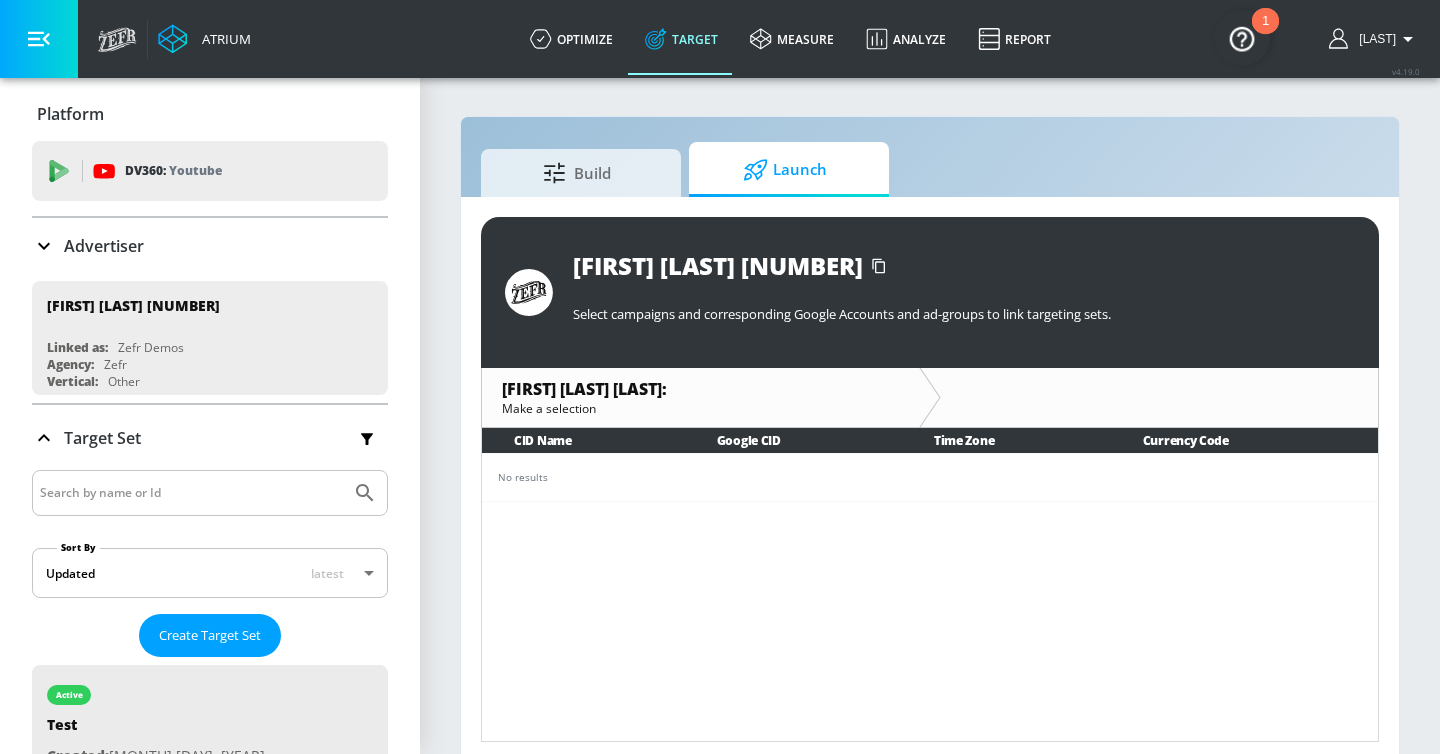 click on "Advertiser" at bounding box center (104, 246) 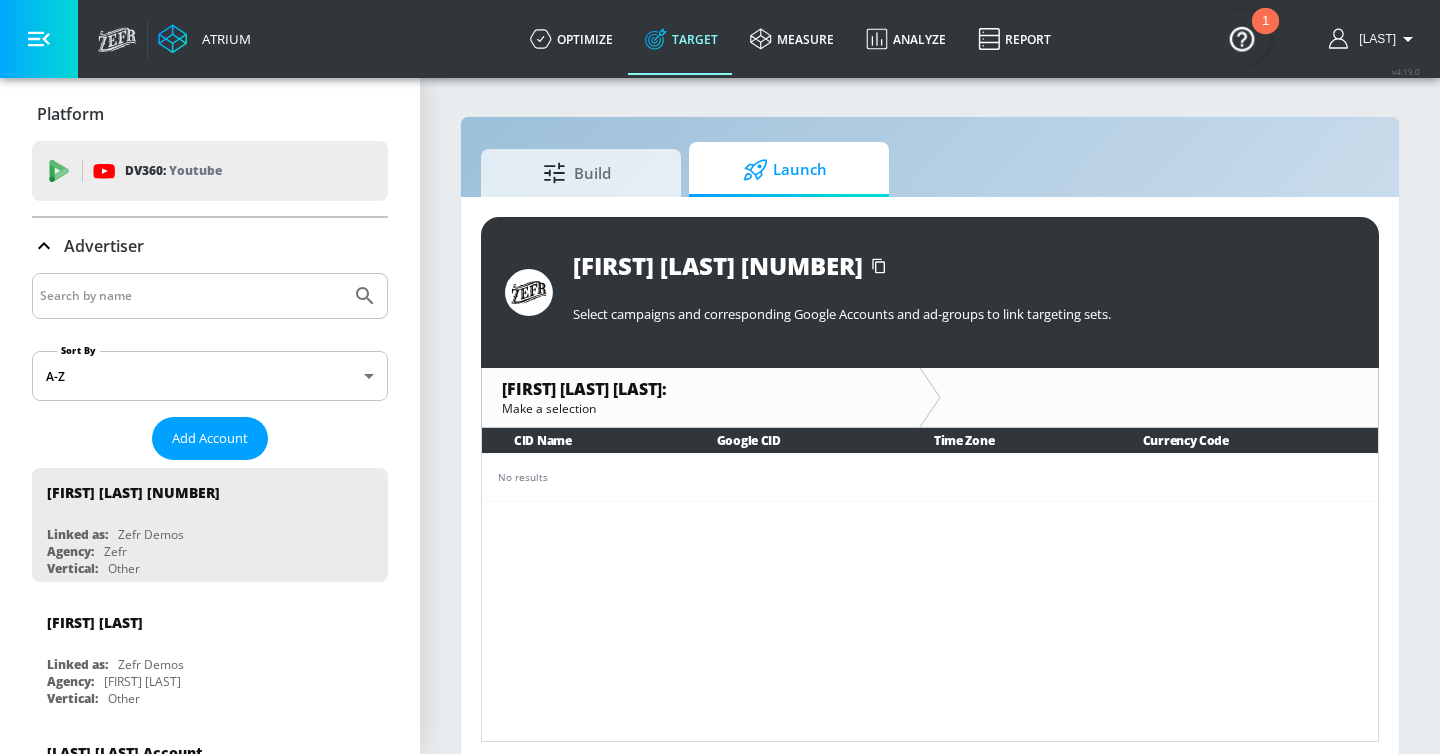 click at bounding box center (191, 296) 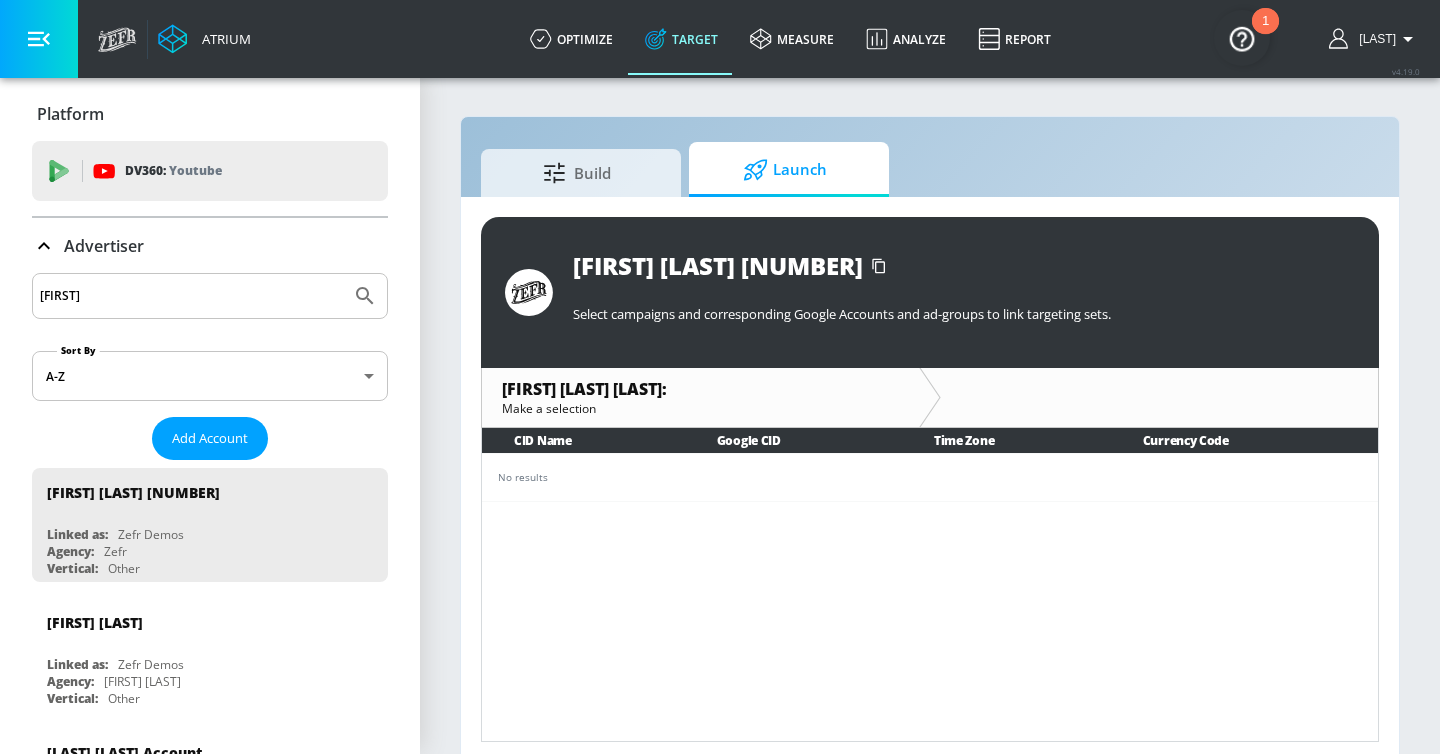 click at bounding box center [365, 296] 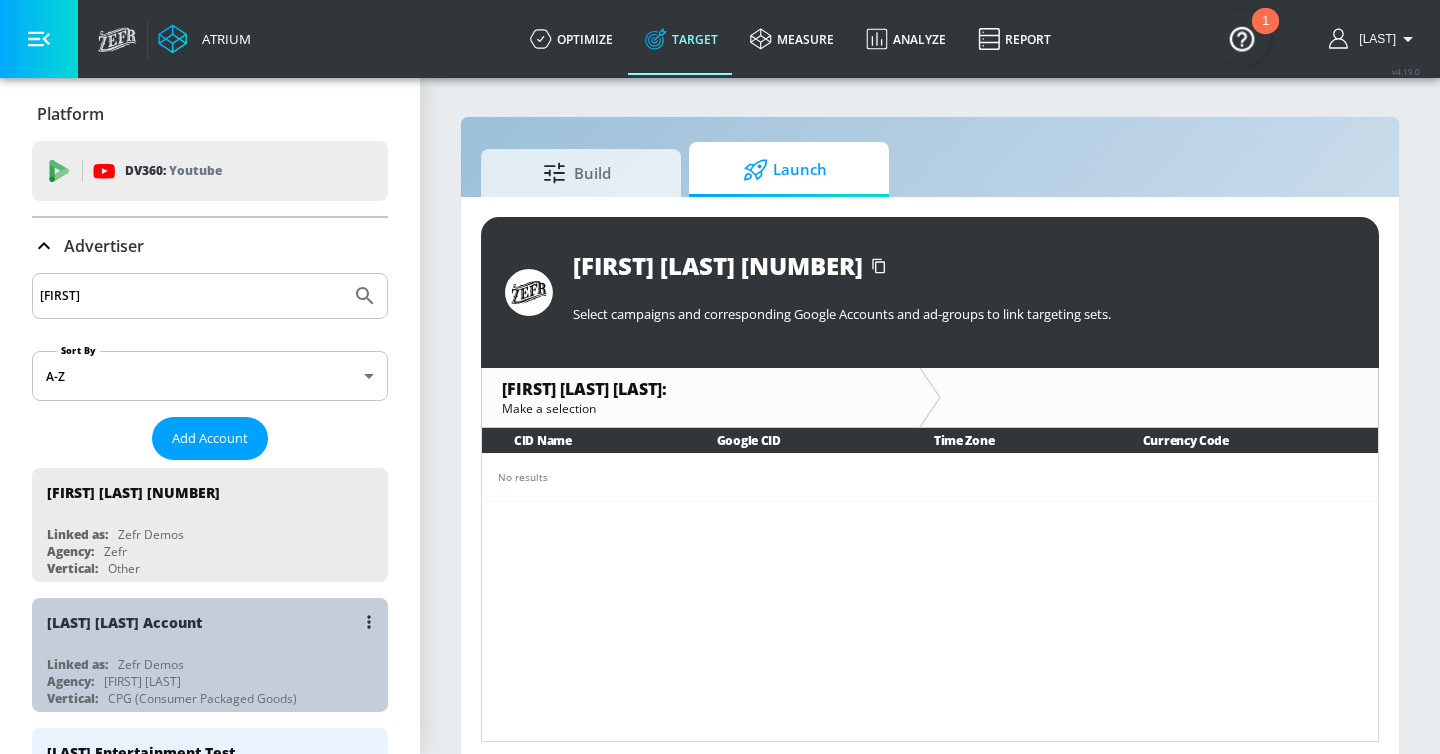 click on "Casey C Test Account" at bounding box center (215, 622) 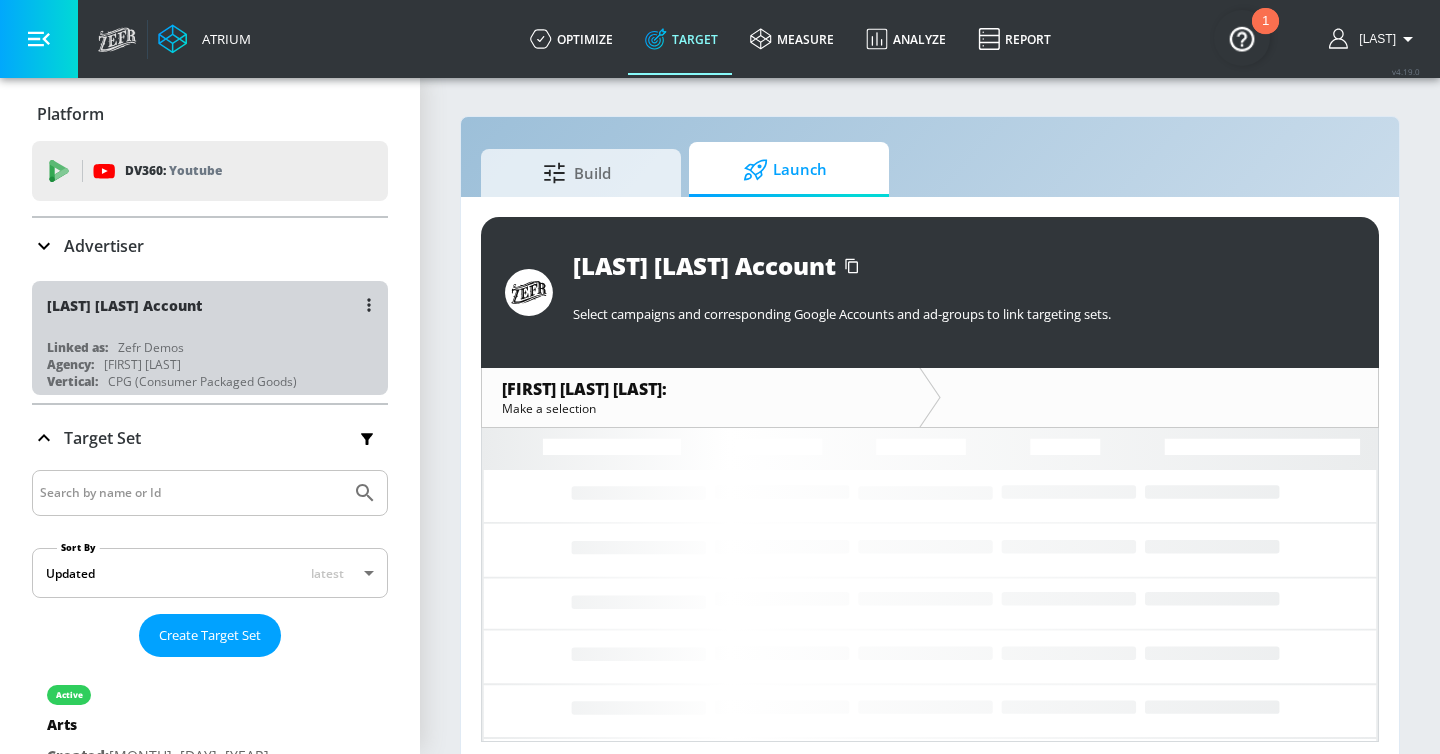 click on "Casey C Test Account" at bounding box center (215, 305) 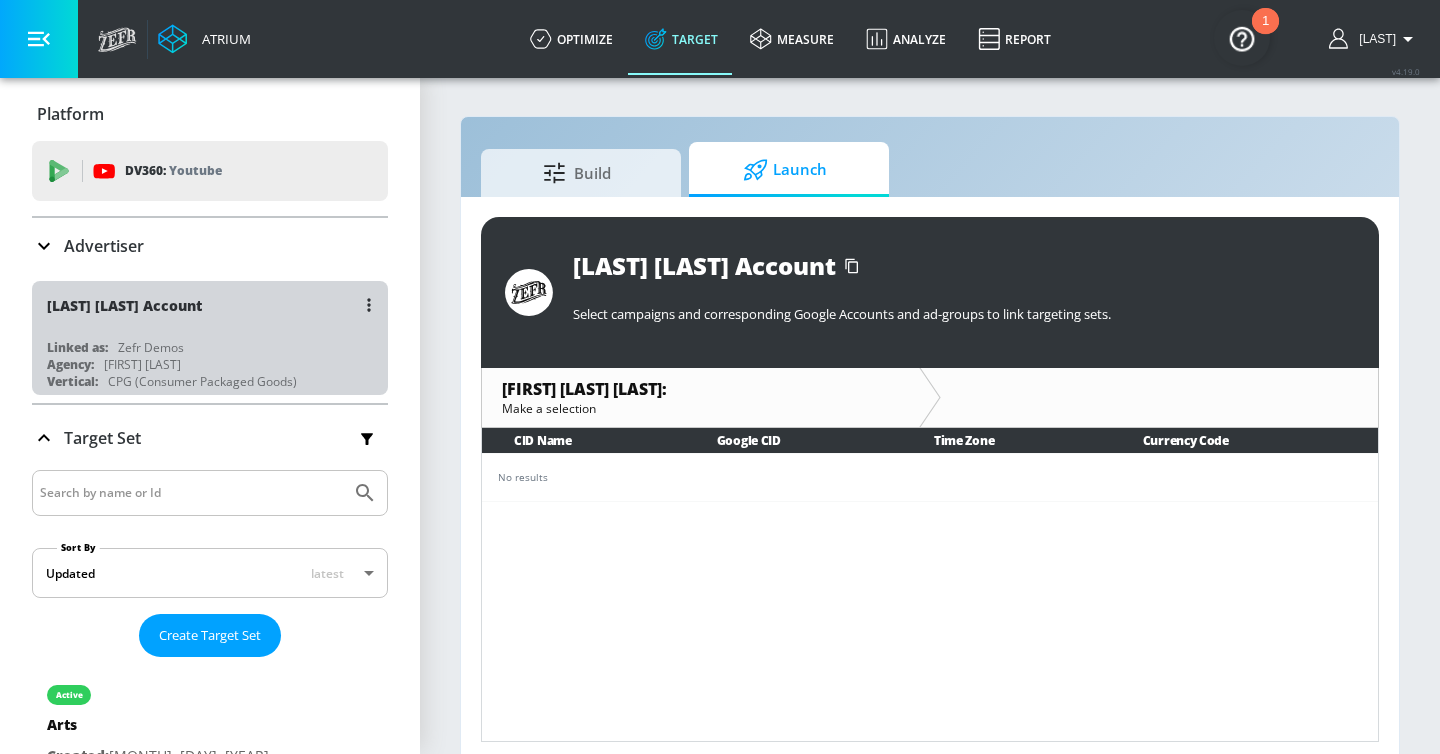 click on "Casey C Test Account" at bounding box center [215, 305] 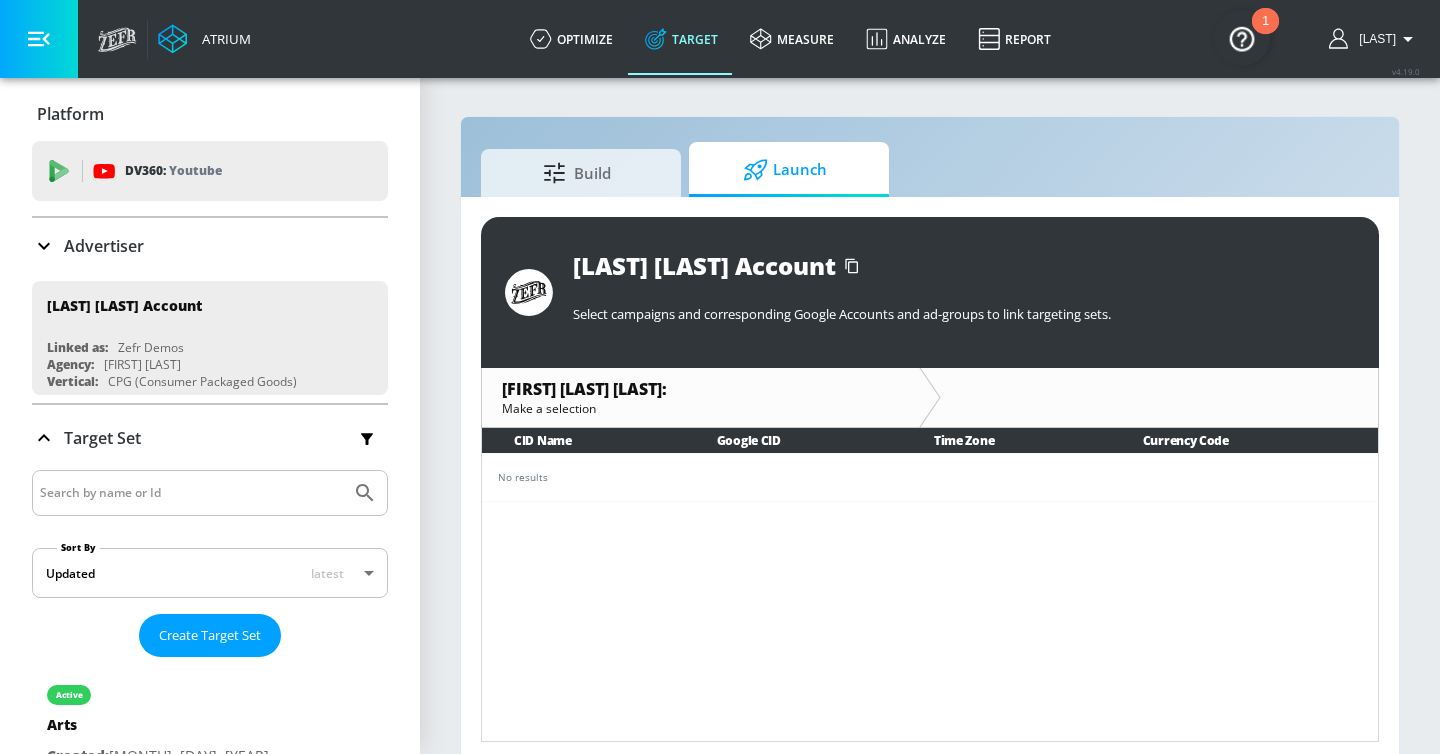 click on "Advertiser" at bounding box center (210, 246) 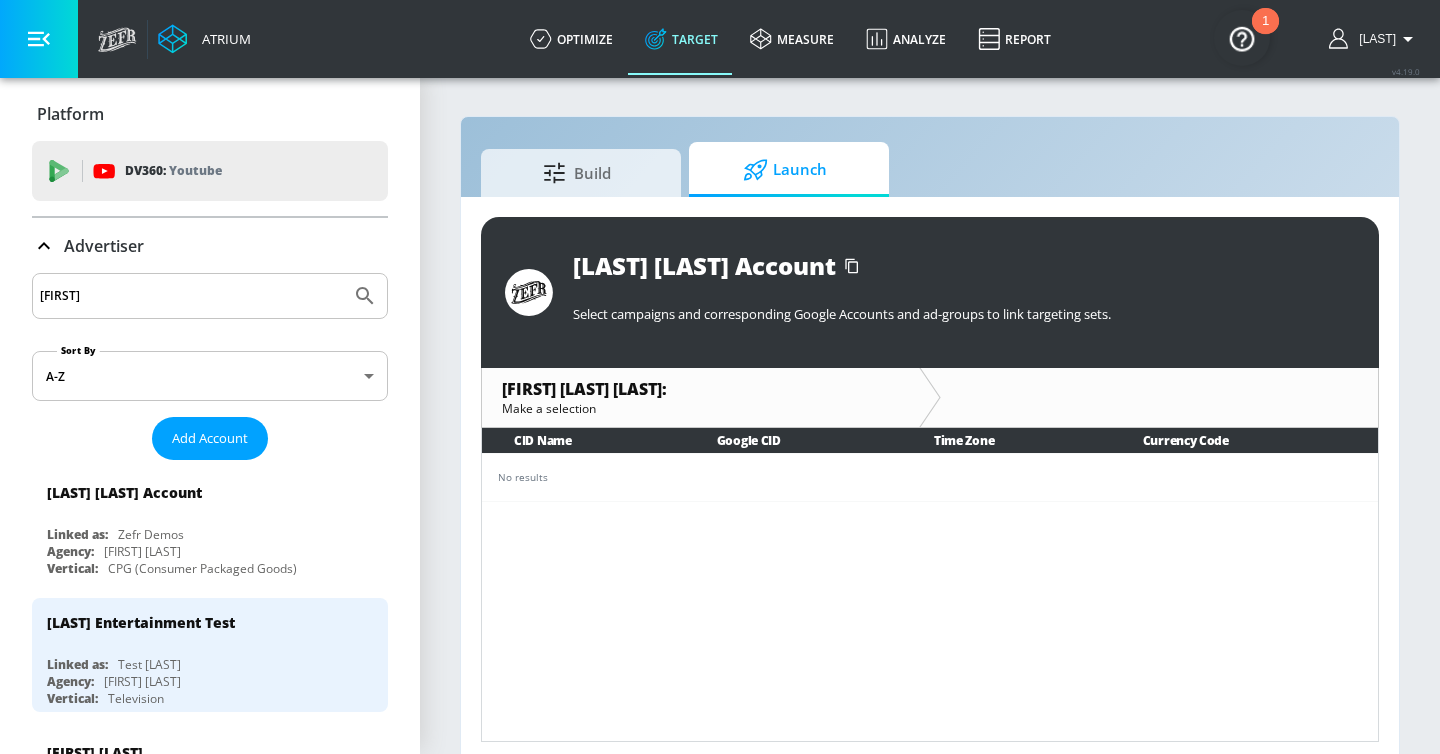 click on "casey" at bounding box center [191, 296] 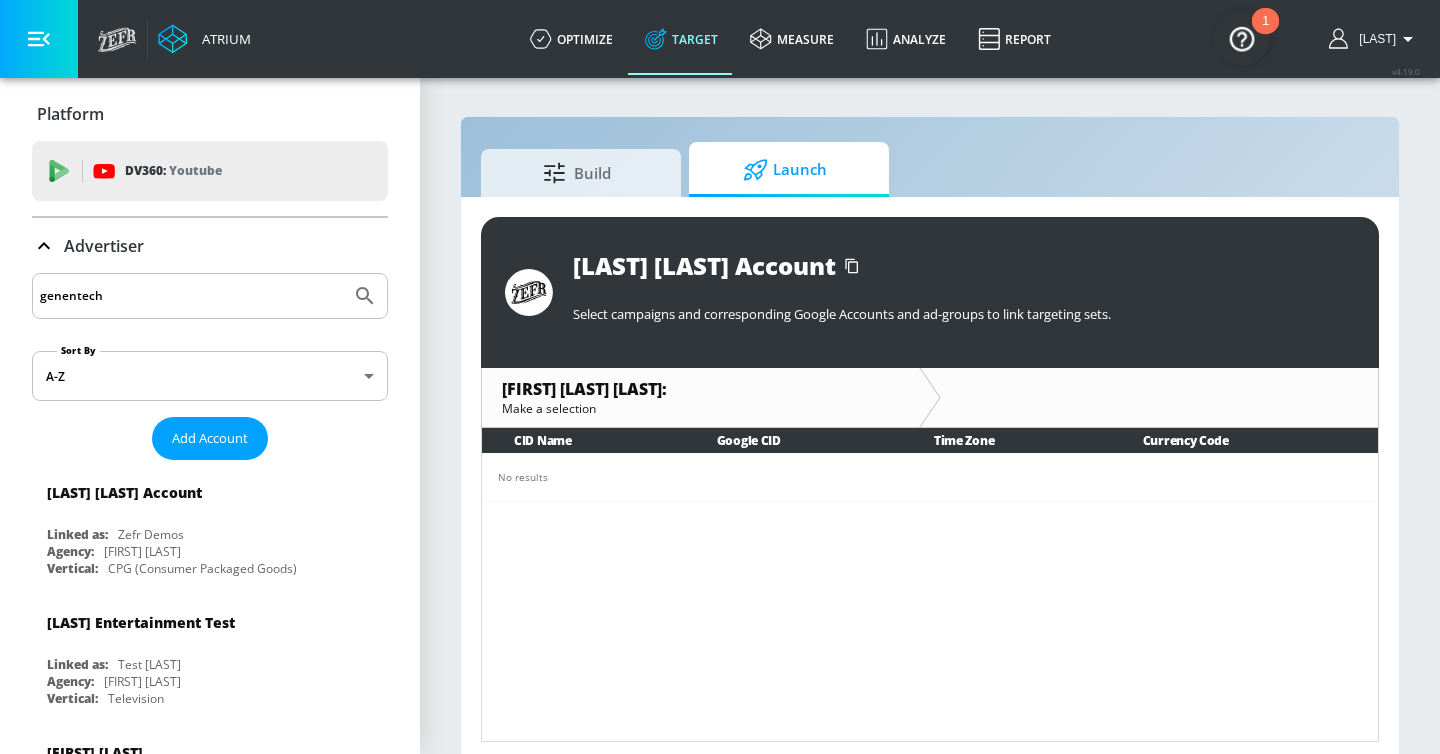 type on "genentech" 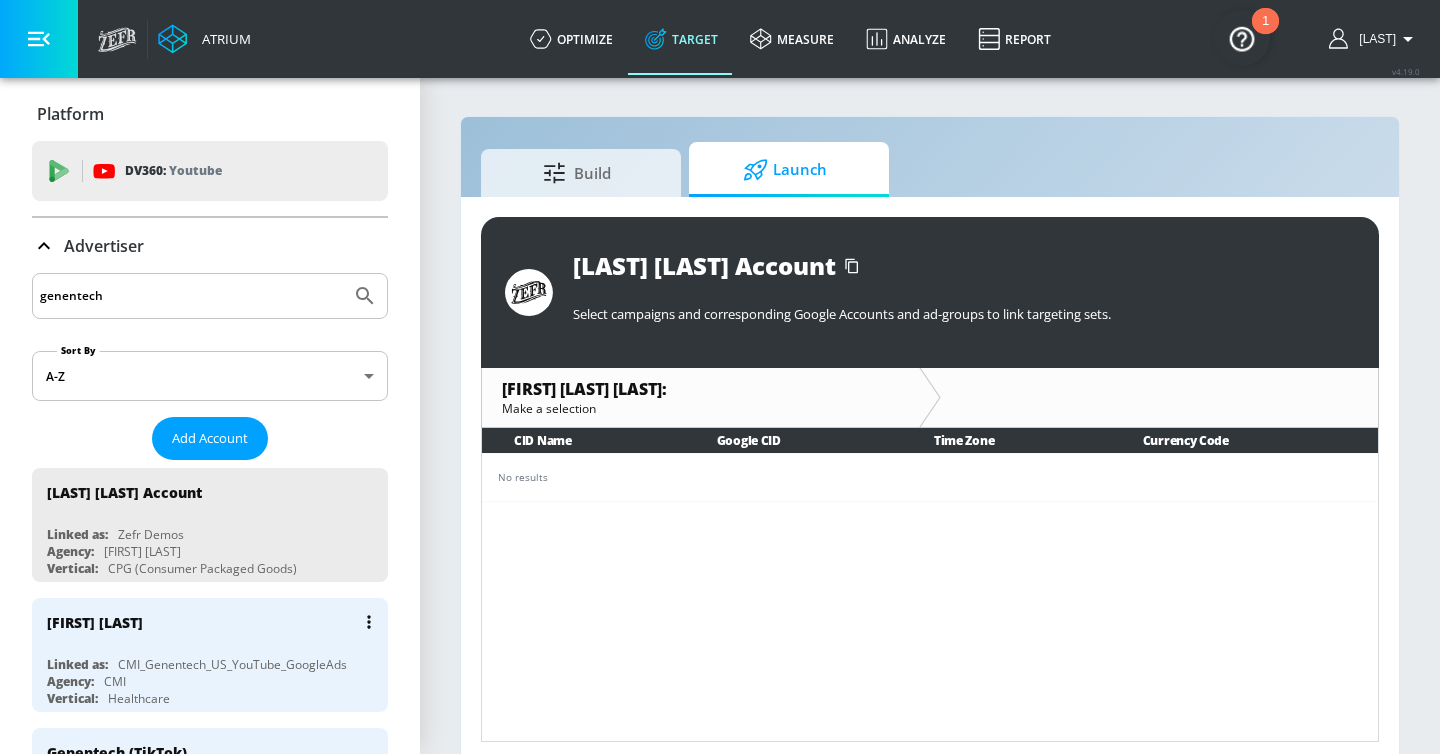 click on "Genentech US (YouTube)" at bounding box center [215, 622] 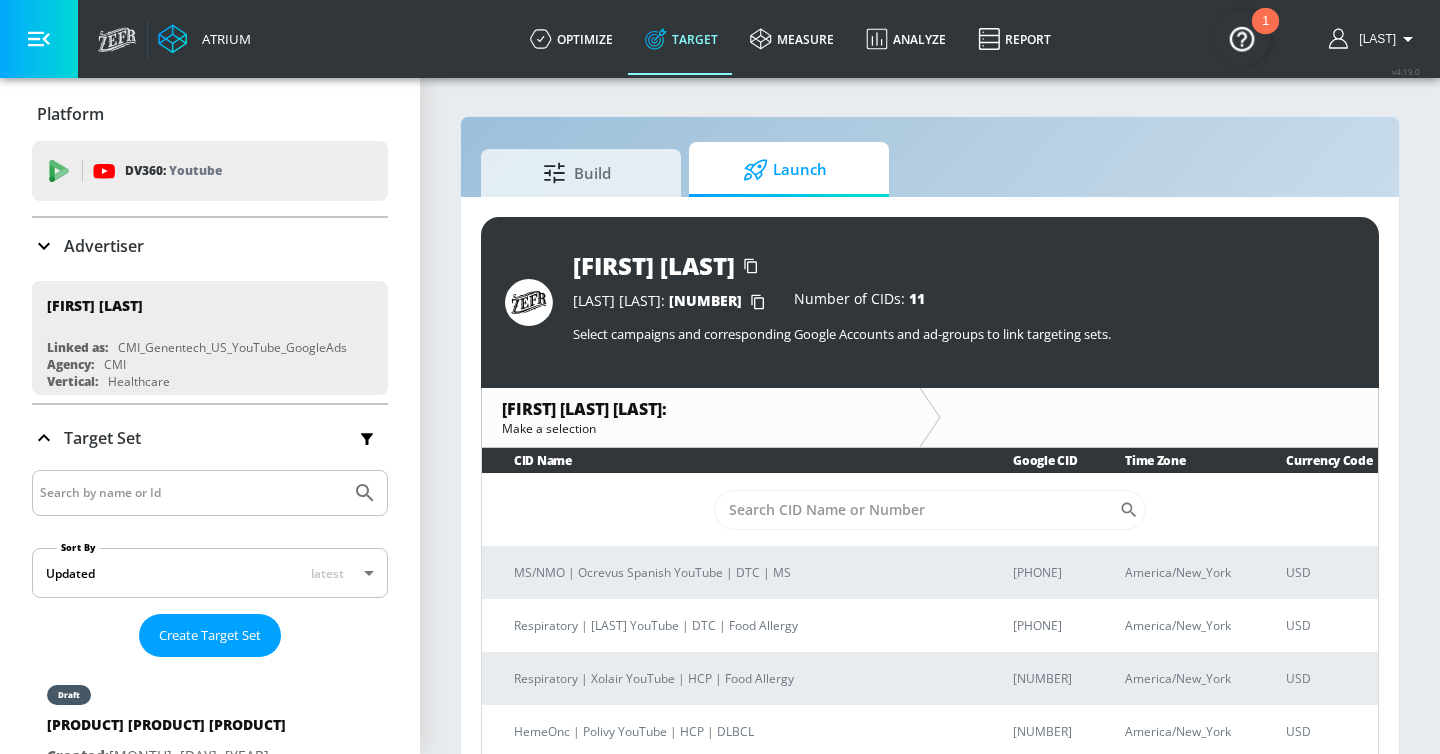 click 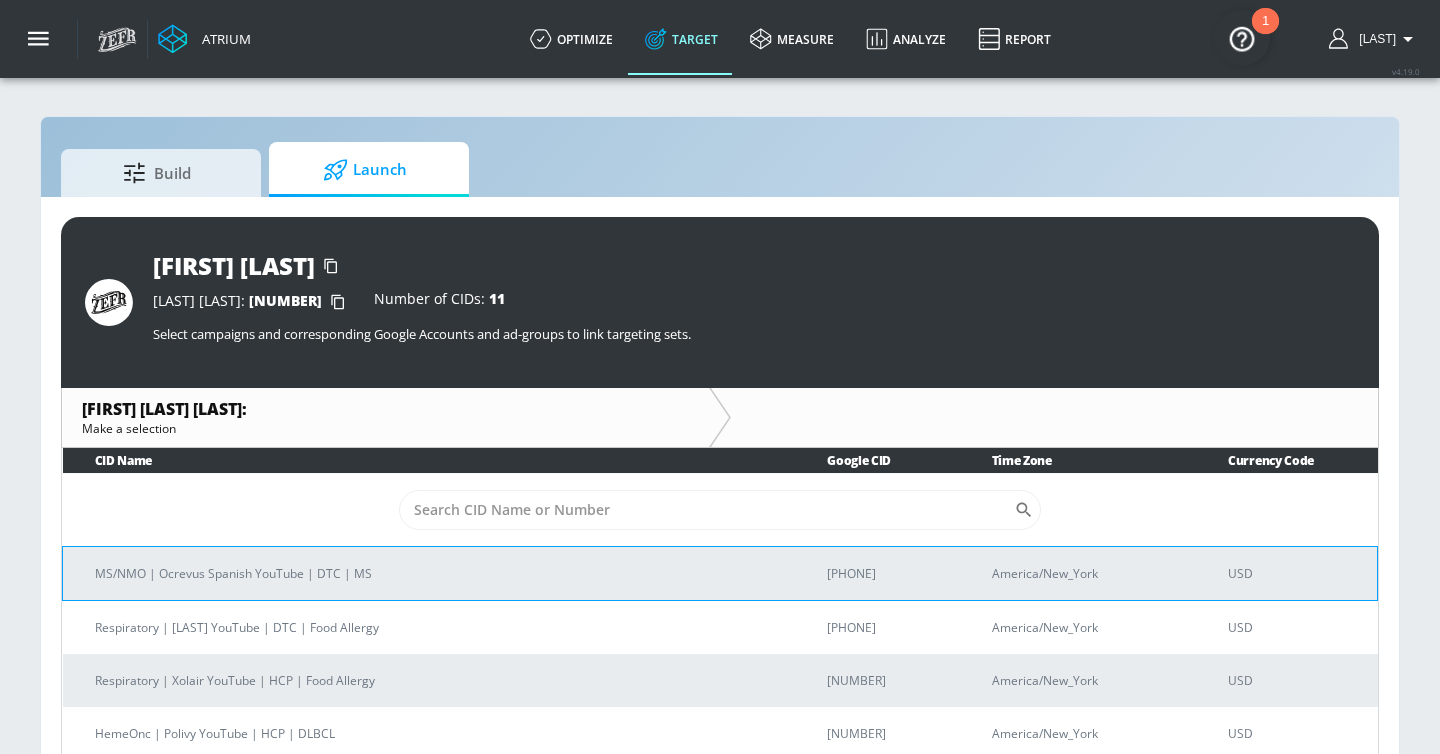 click on "MS/NMO | Ocrevus Spanish YouTube | DTC | MS" at bounding box center (437, 573) 